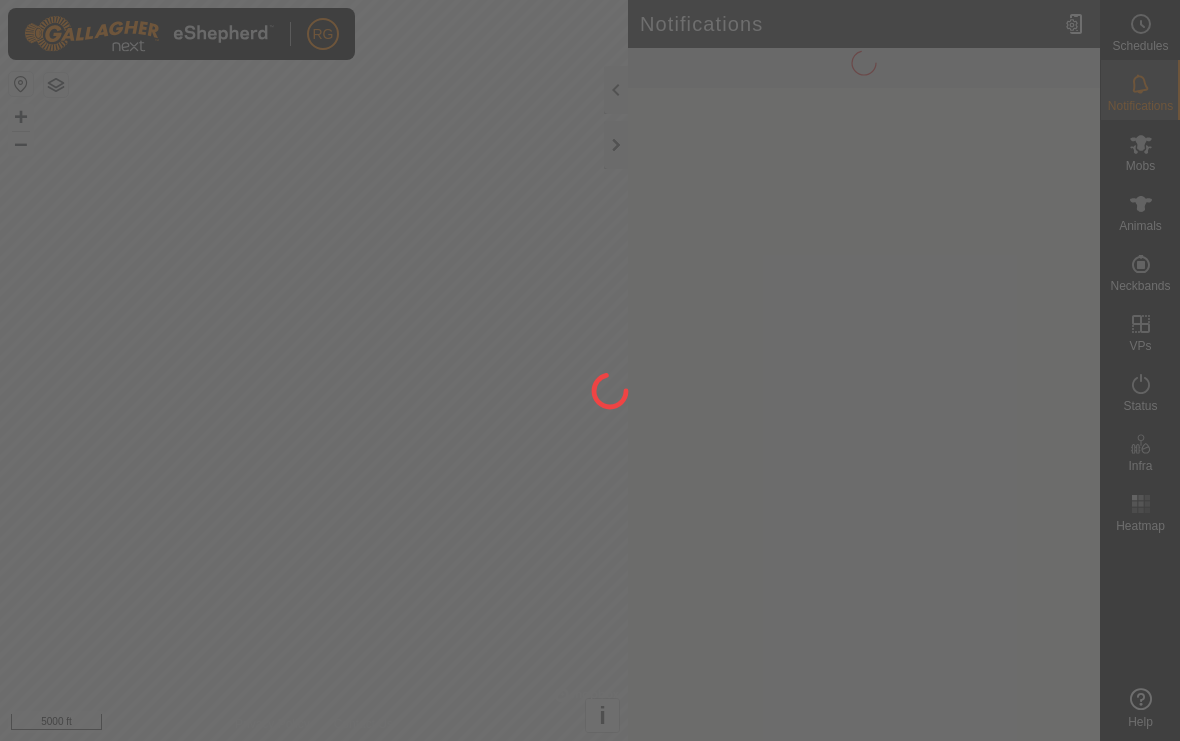 scroll, scrollTop: 0, scrollLeft: 0, axis: both 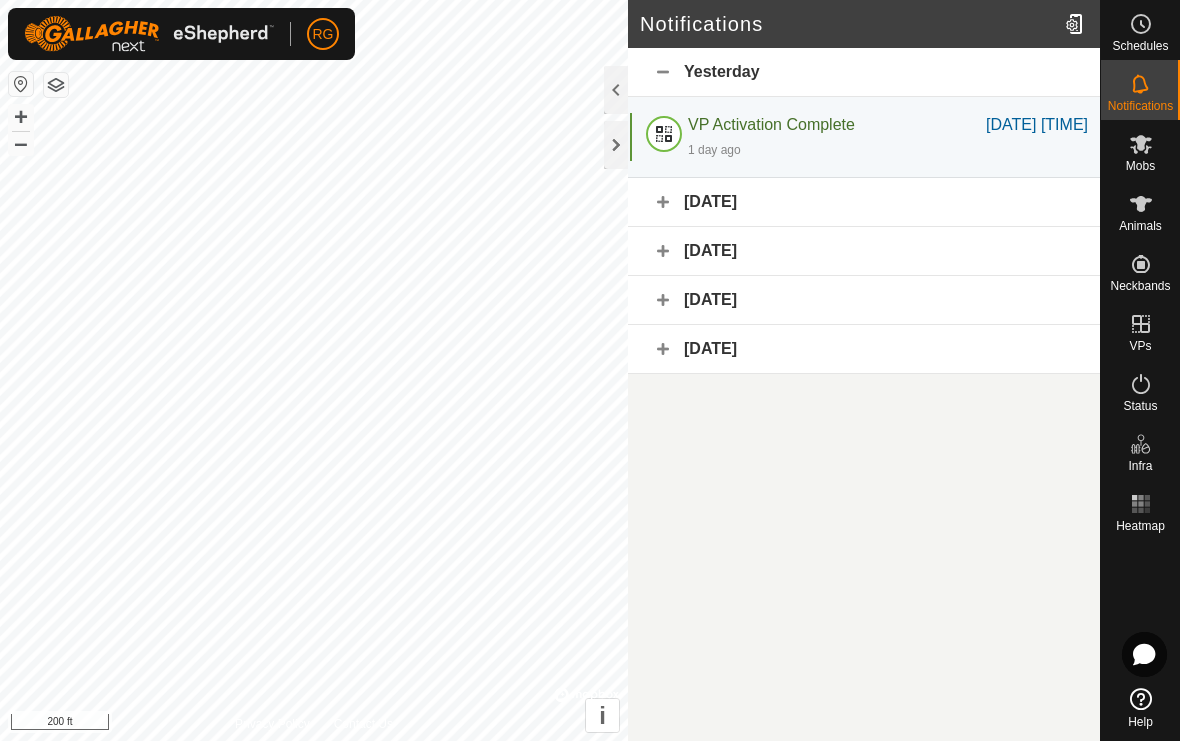 click 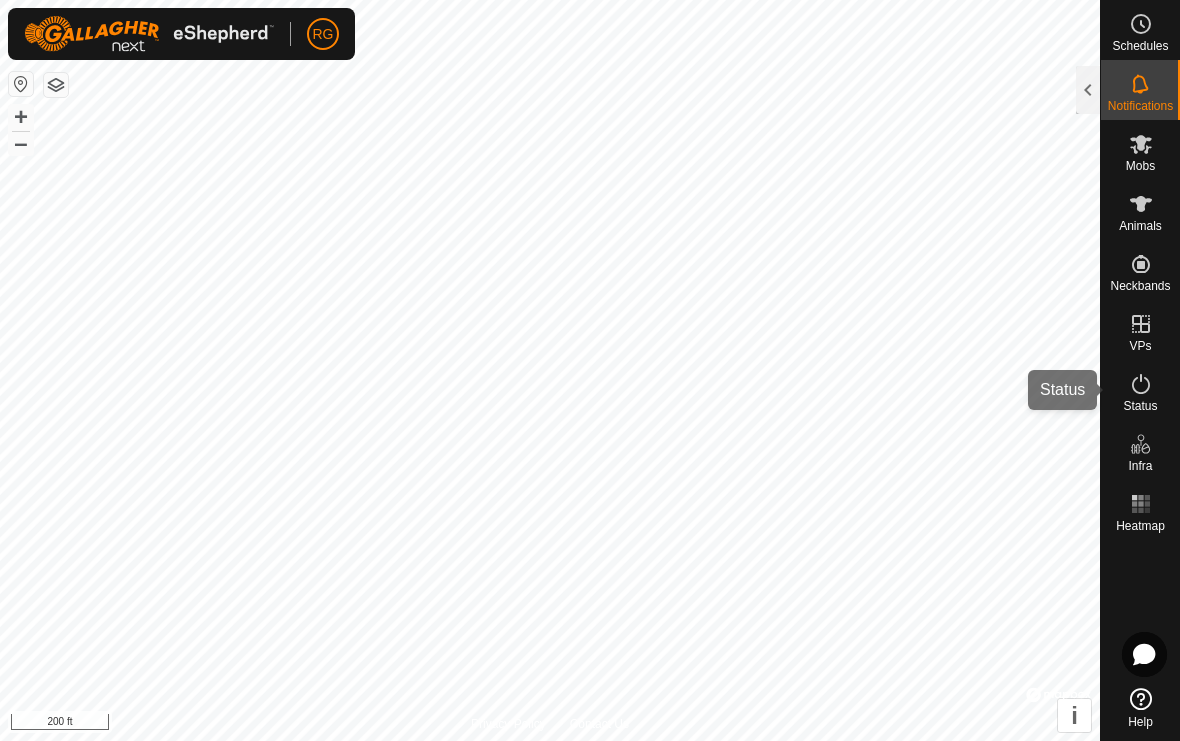 click on "Status" at bounding box center [1140, 390] 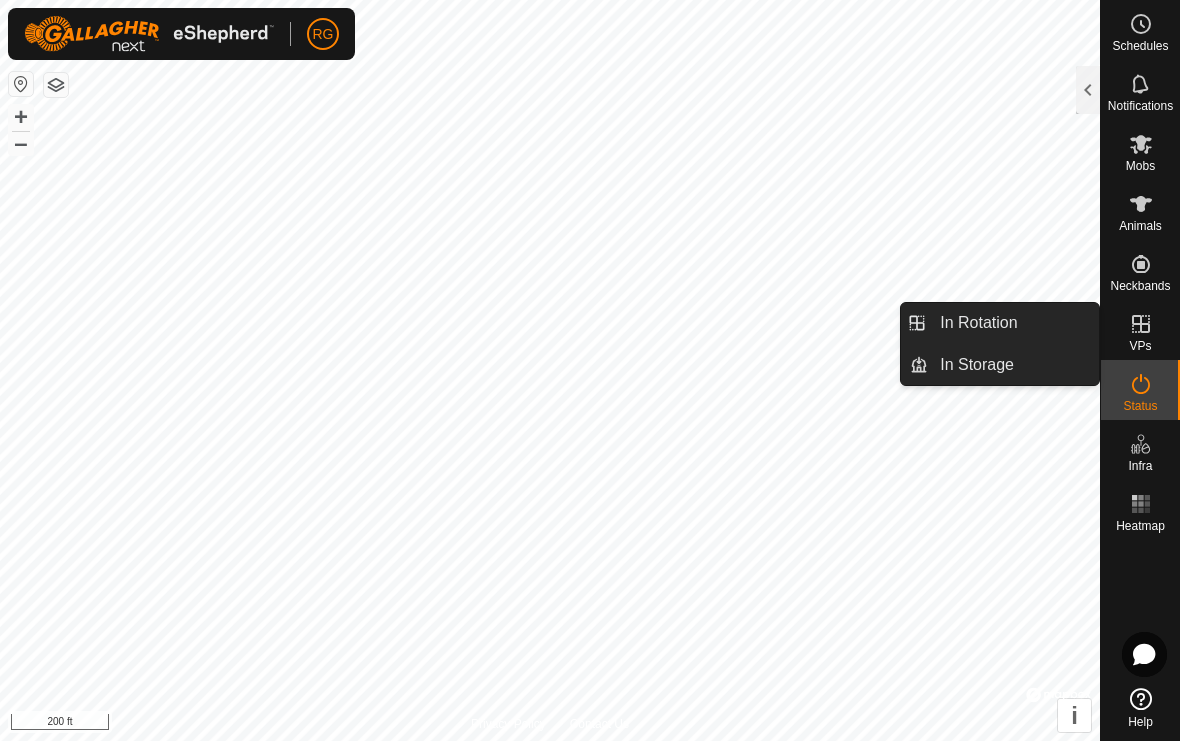 click 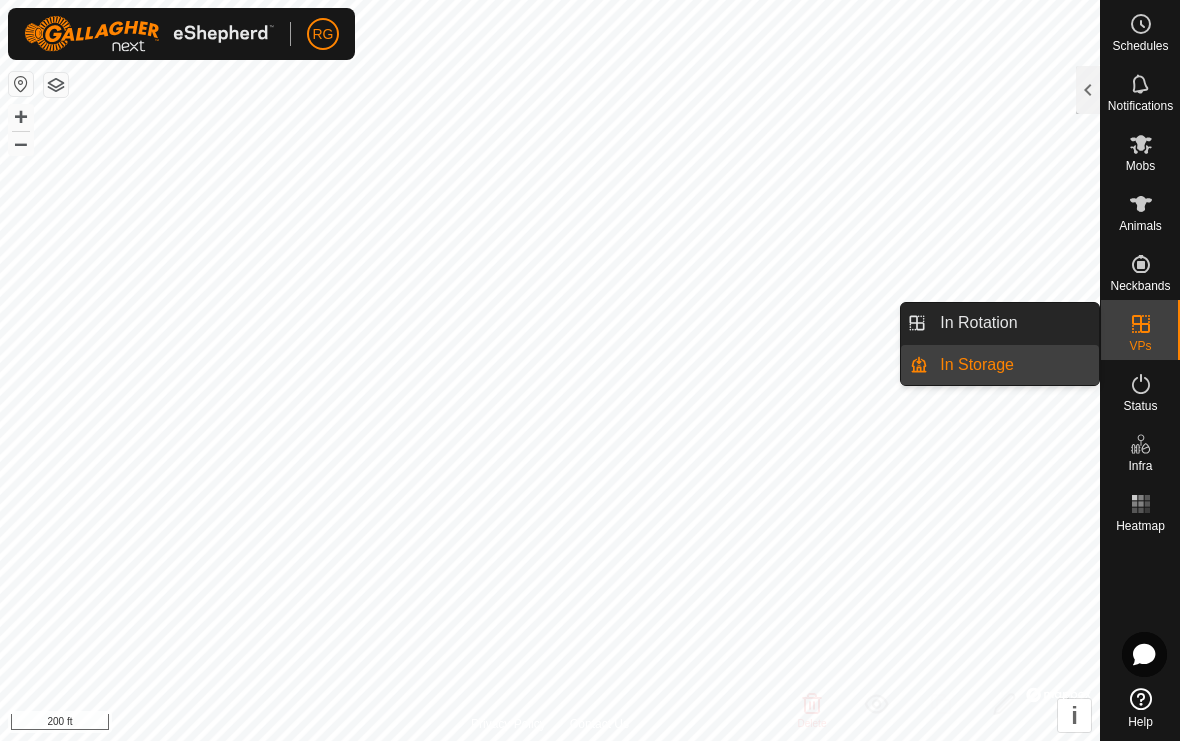 click on "In Rotation" at bounding box center (1013, 323) 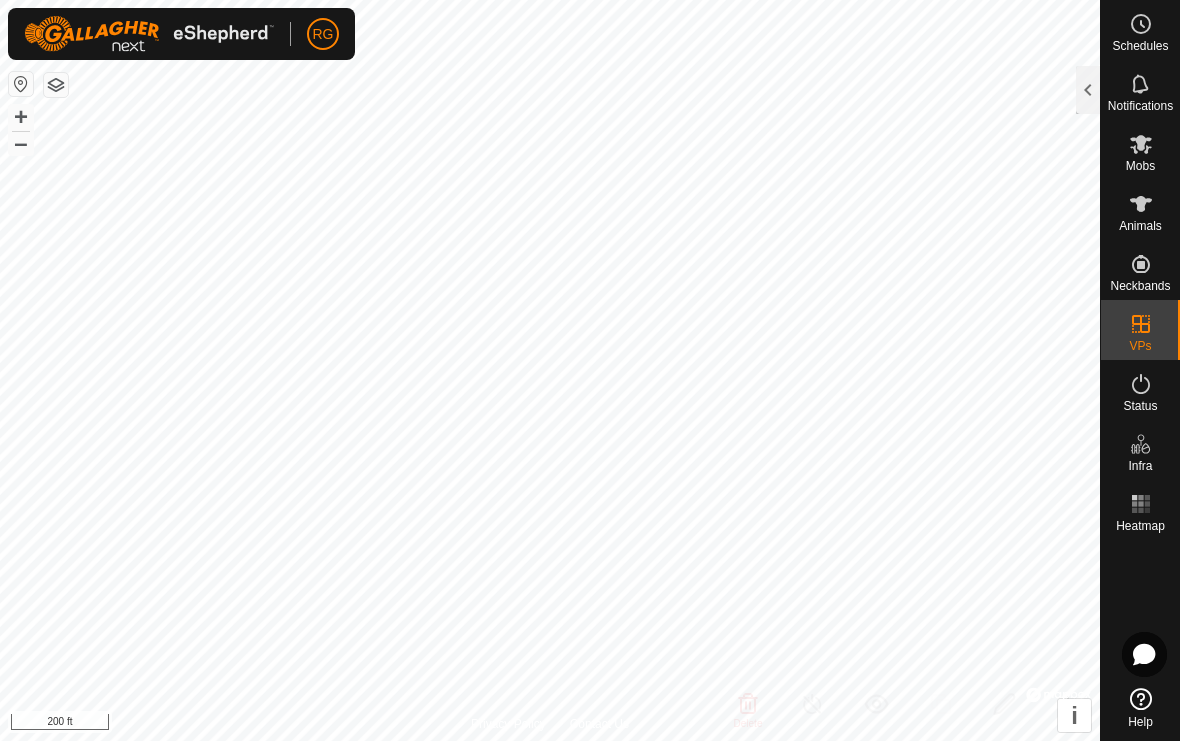 click 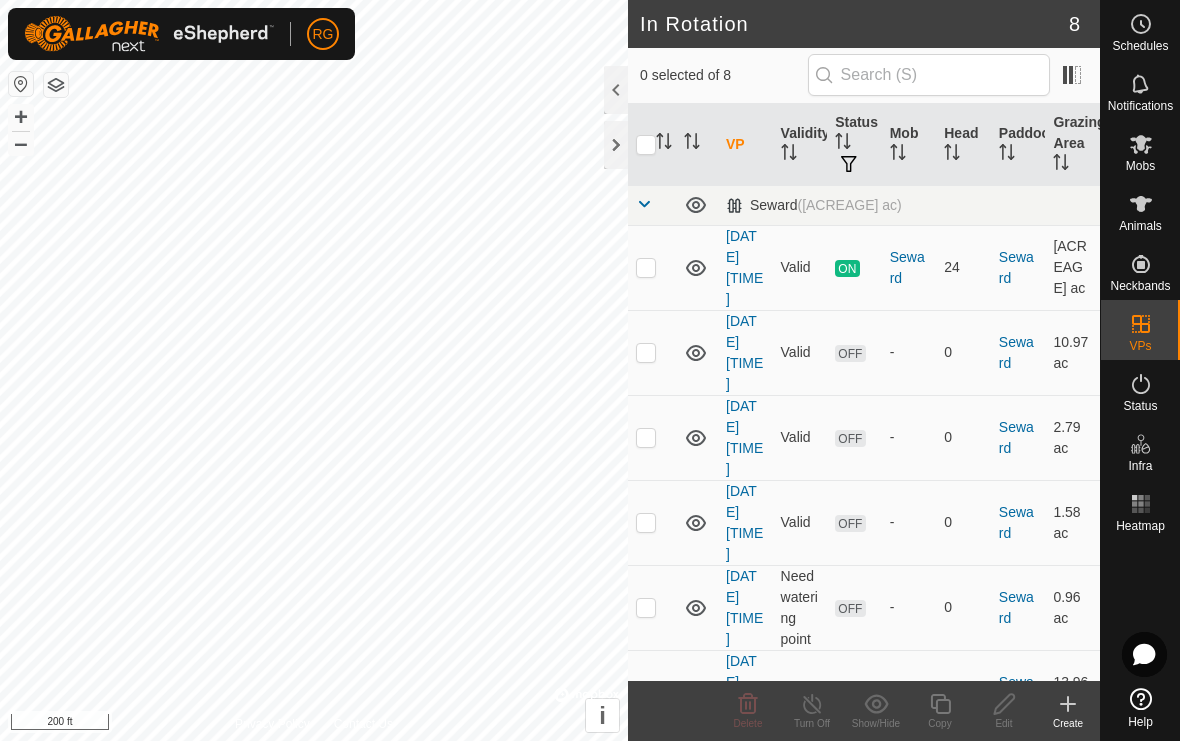 click on "Create" 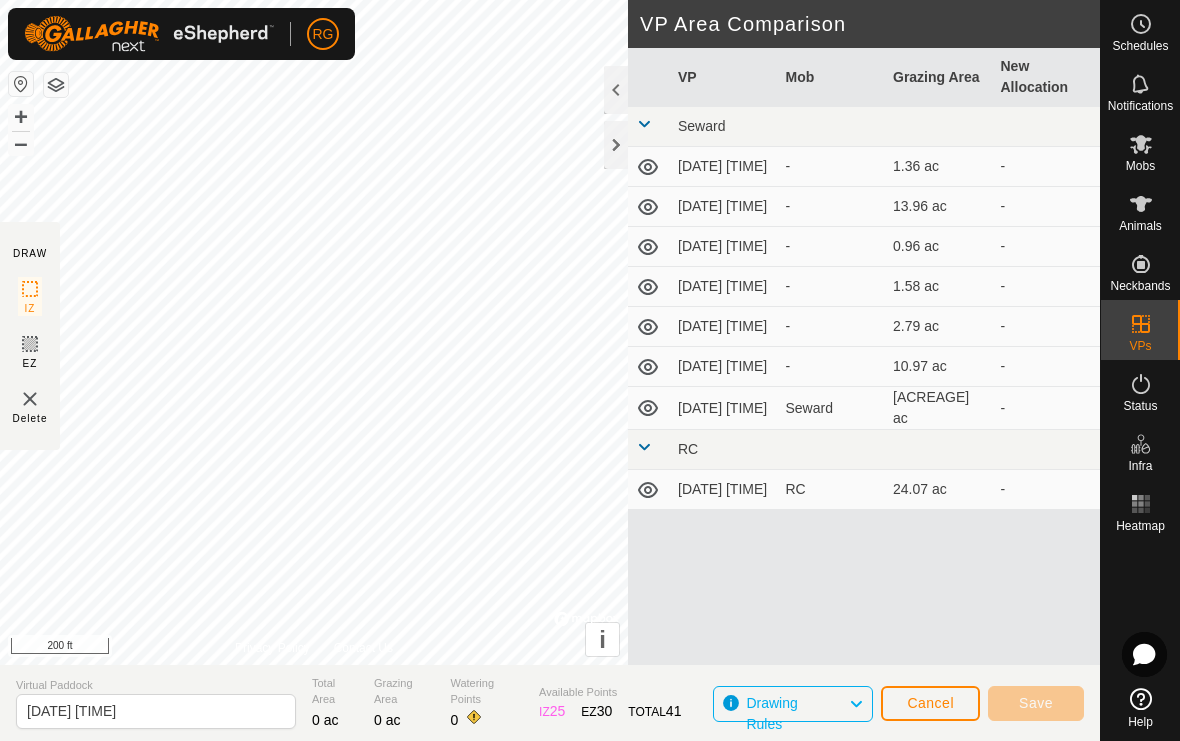 click on "Cancel" 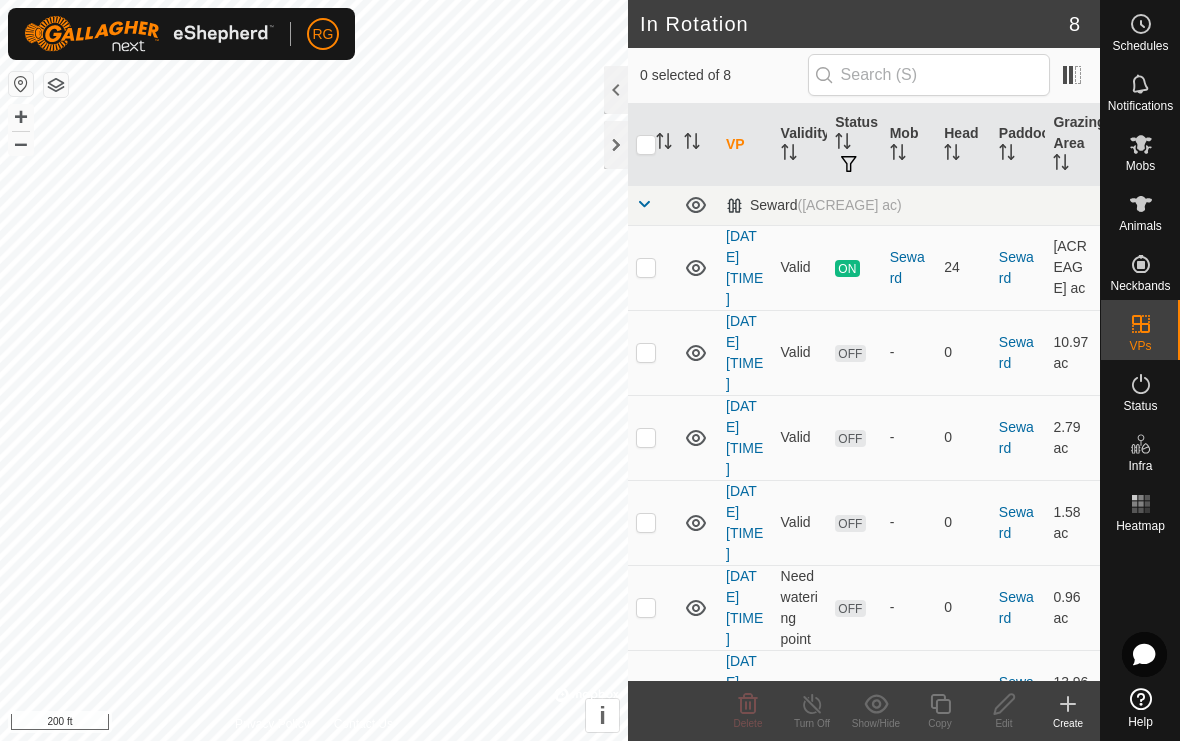 click on "Create" 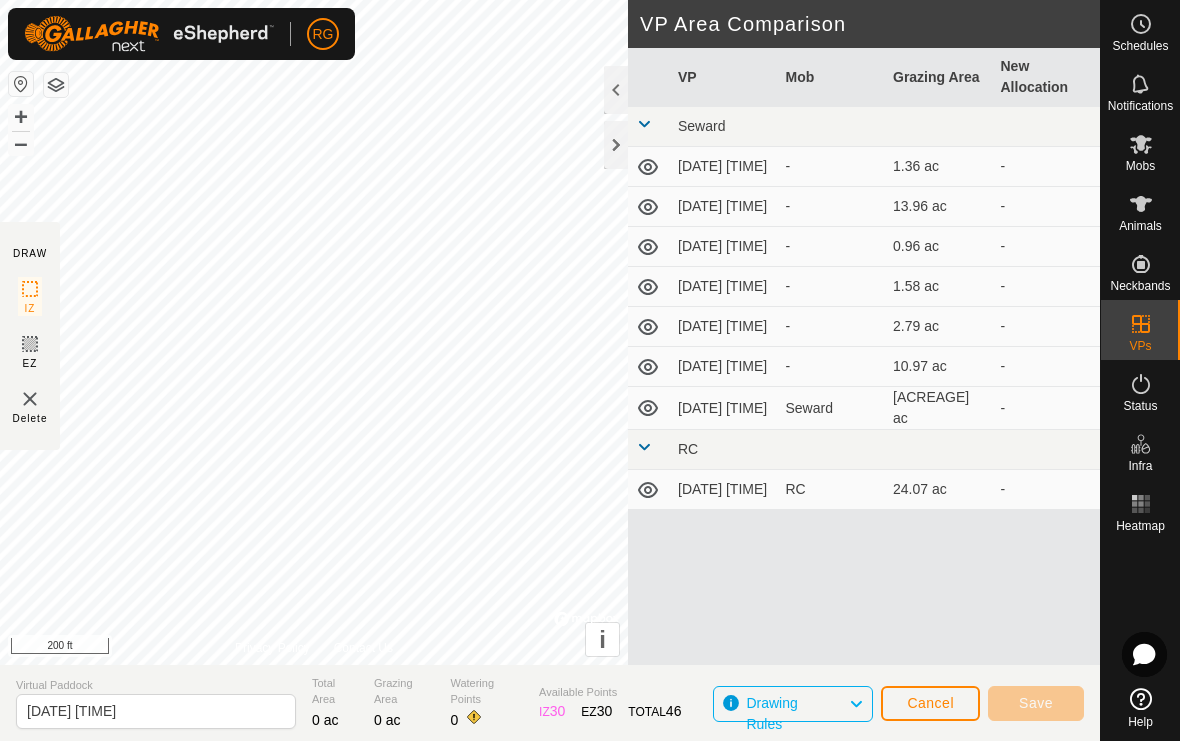 click 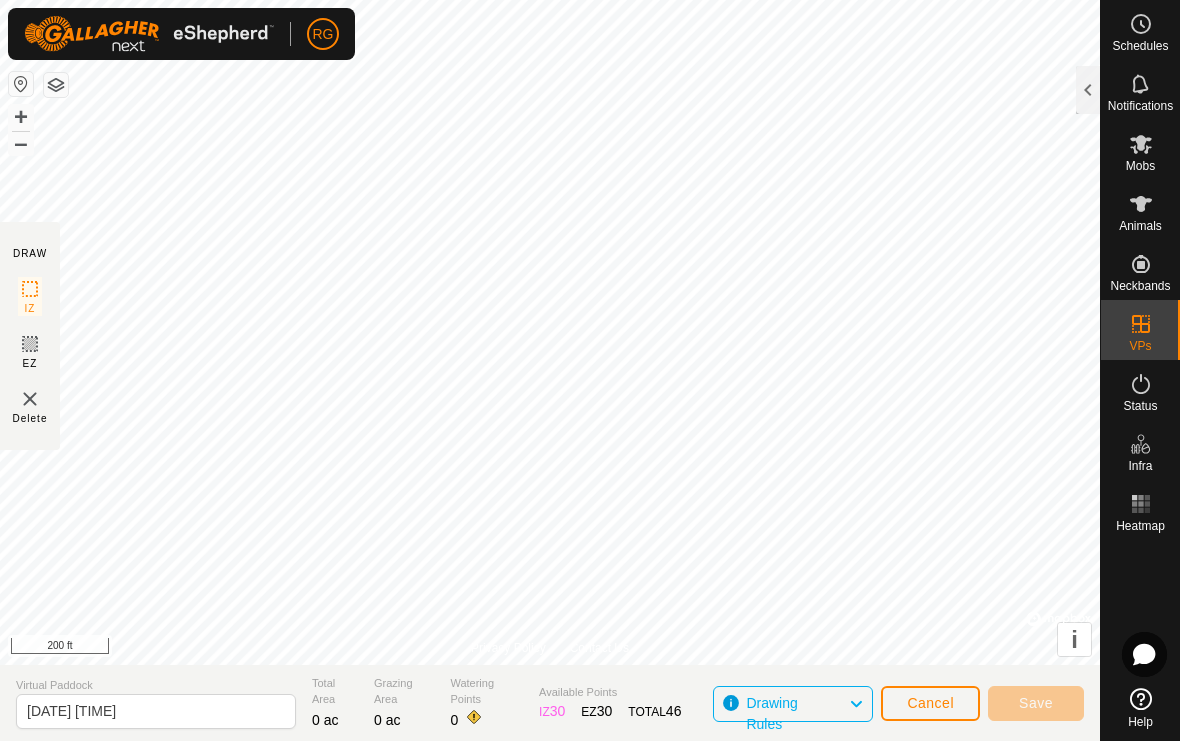 click on "Cancel" 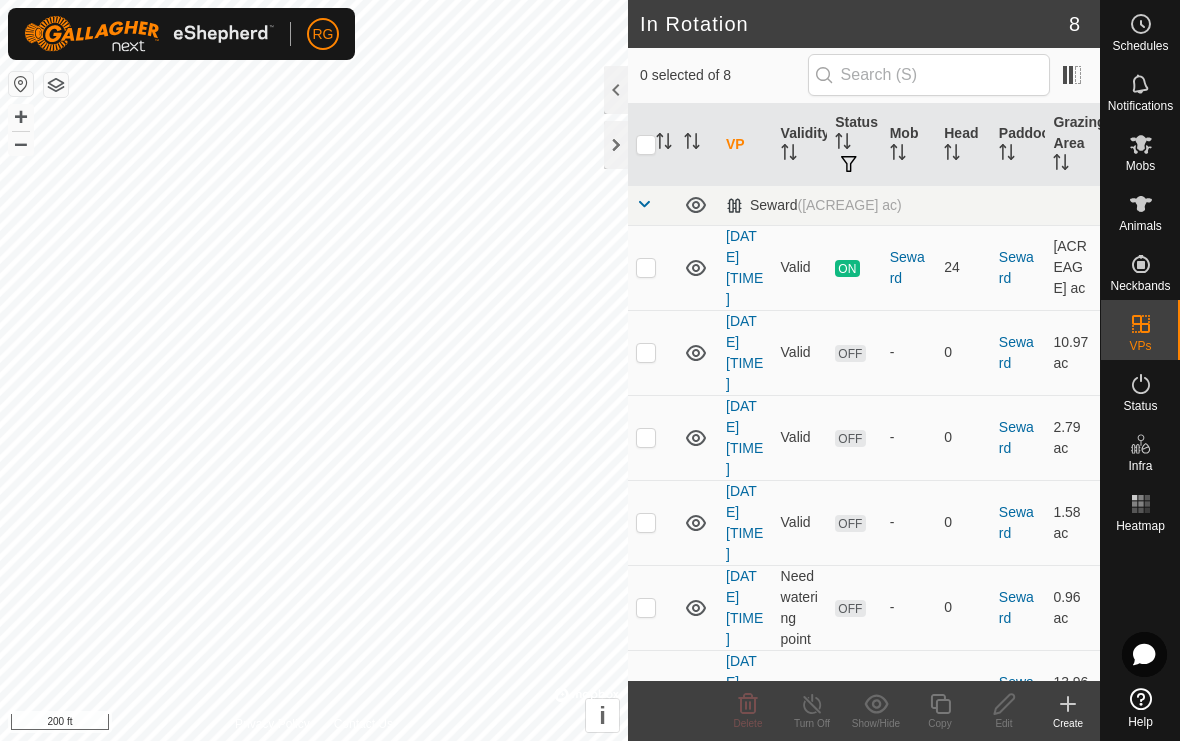 click 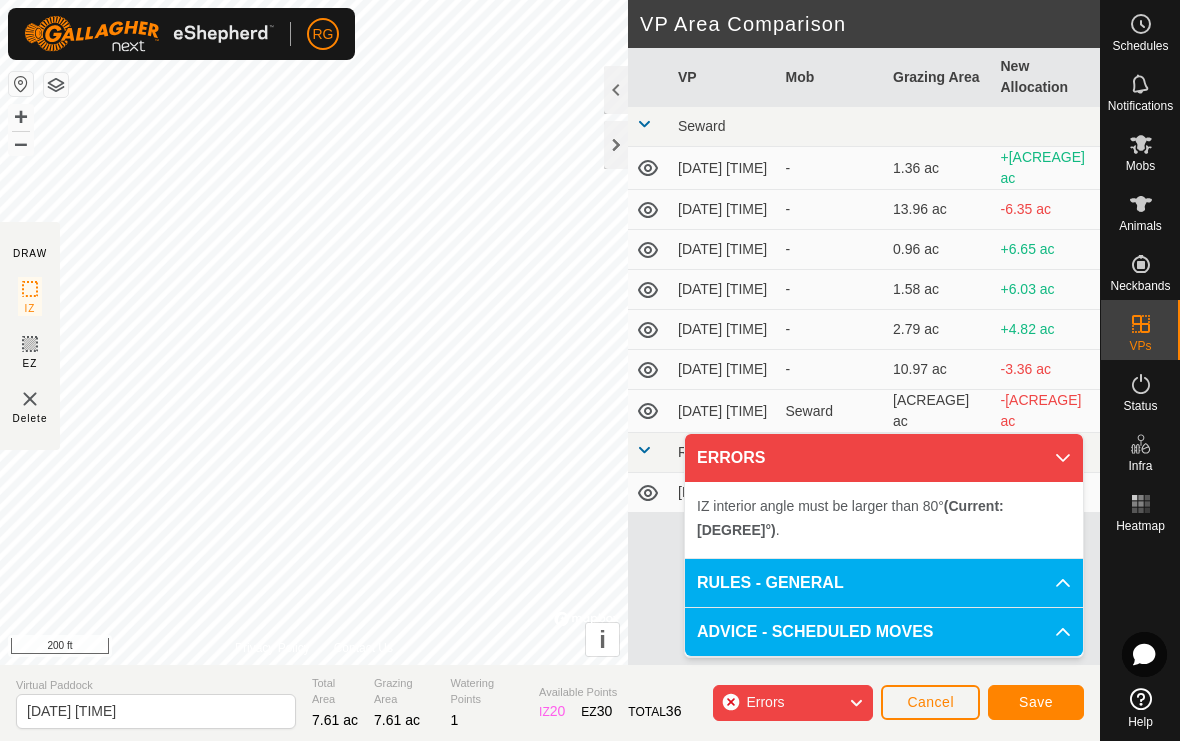 click on "ERRORS" at bounding box center (884, 458) 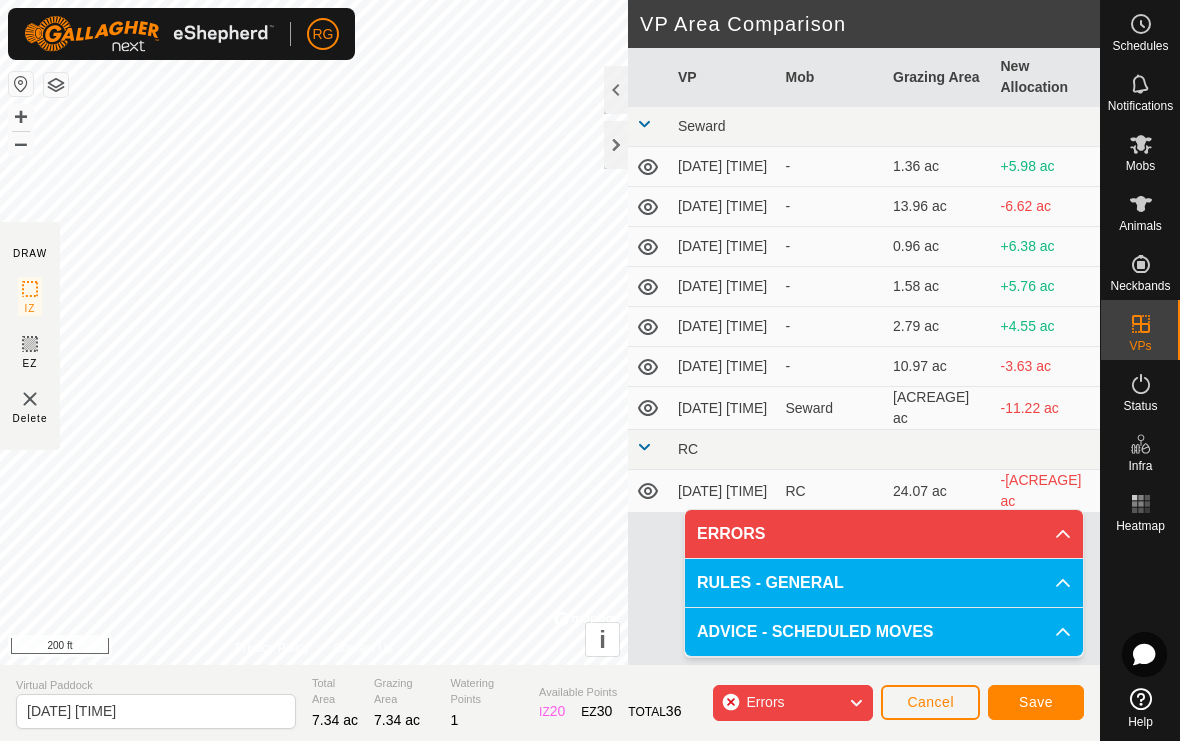 click 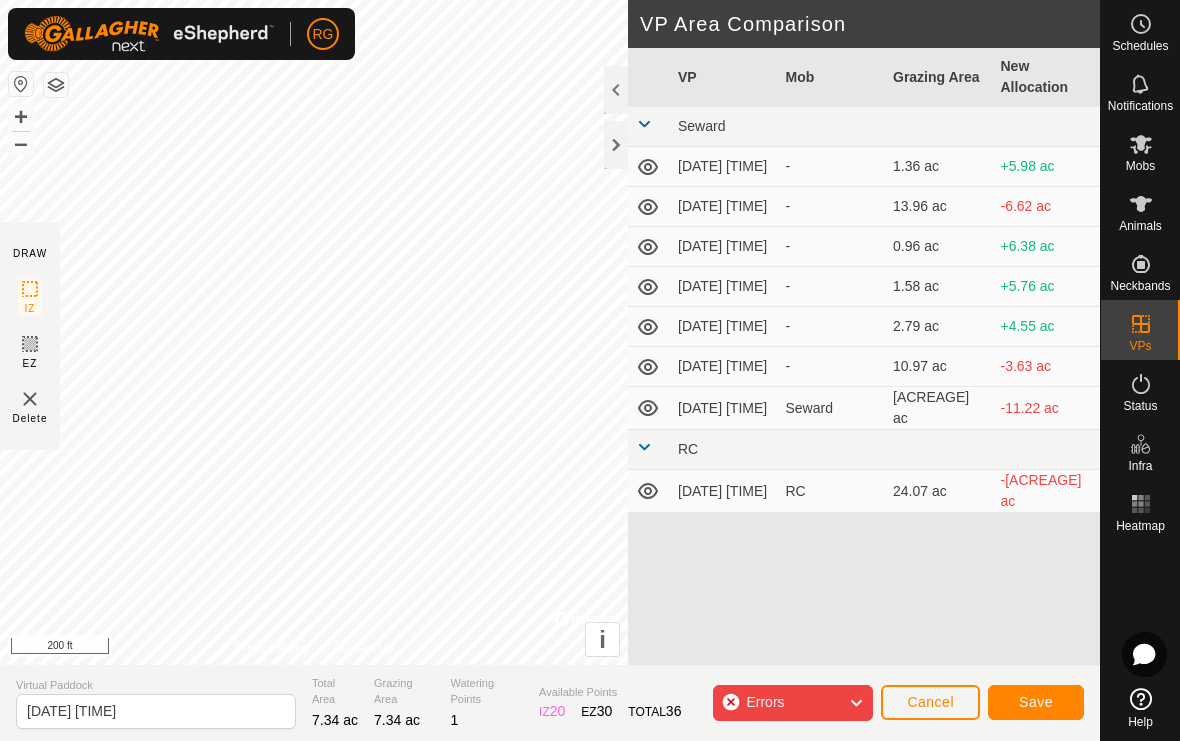 click 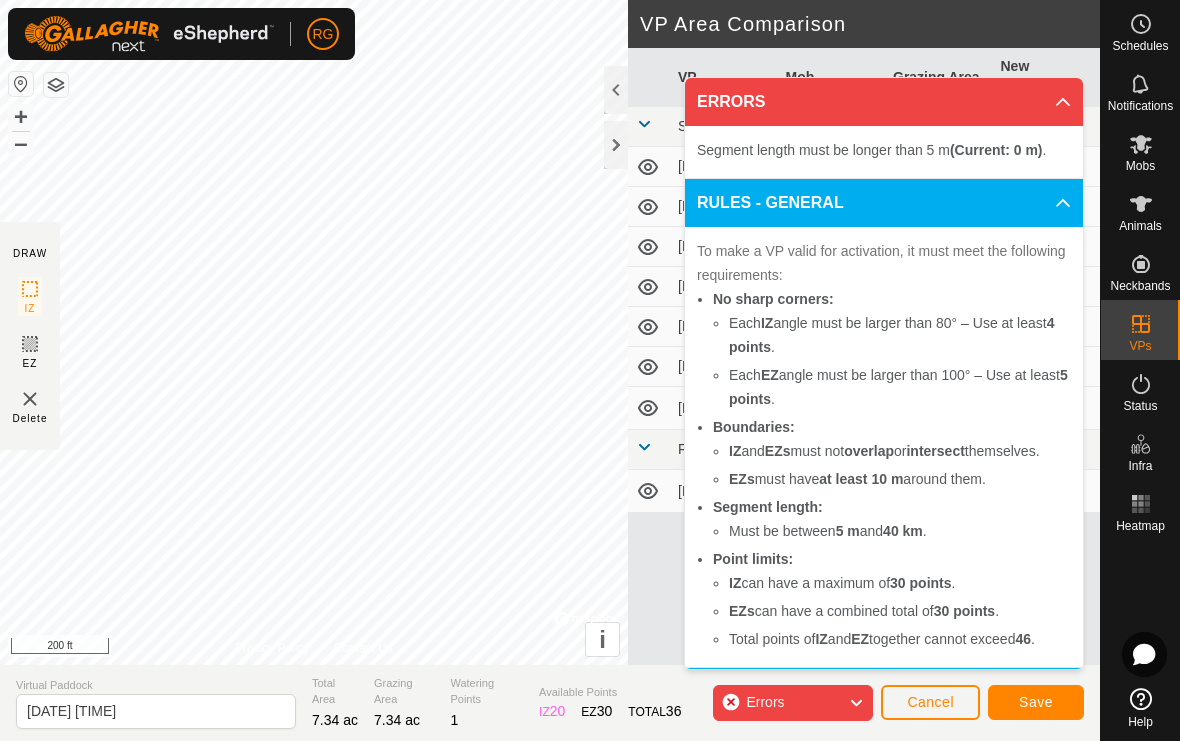 click on "Errors" 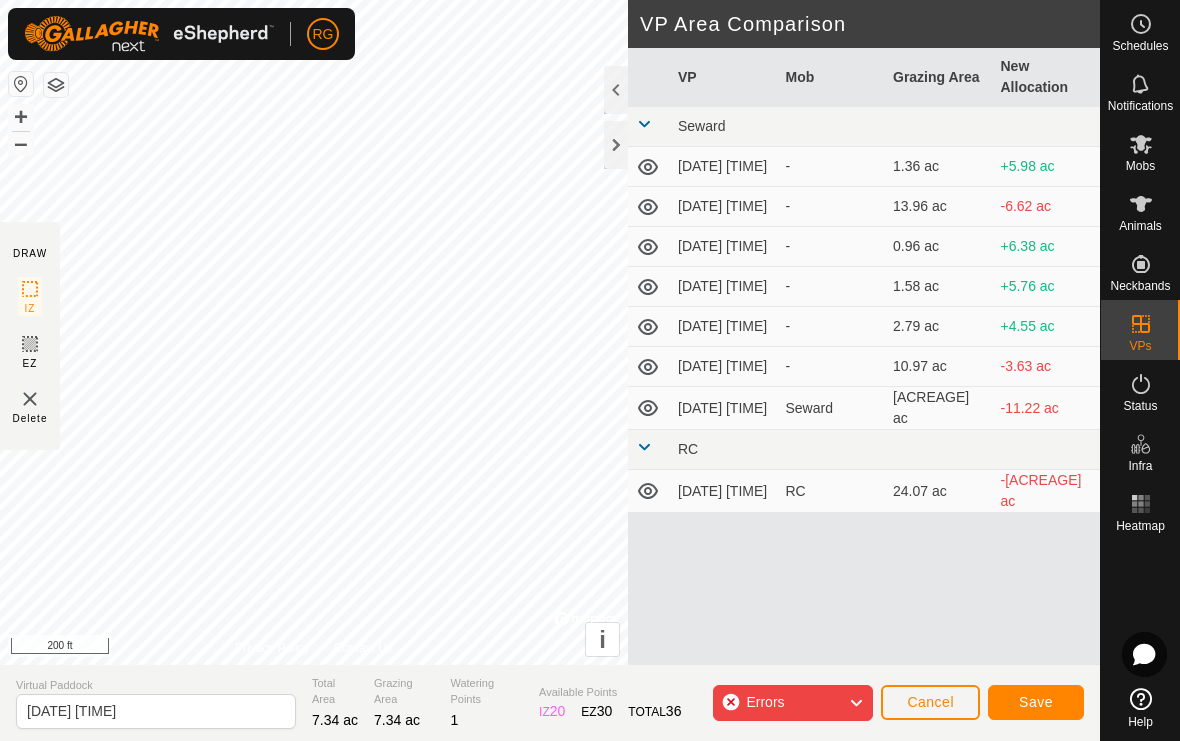 click 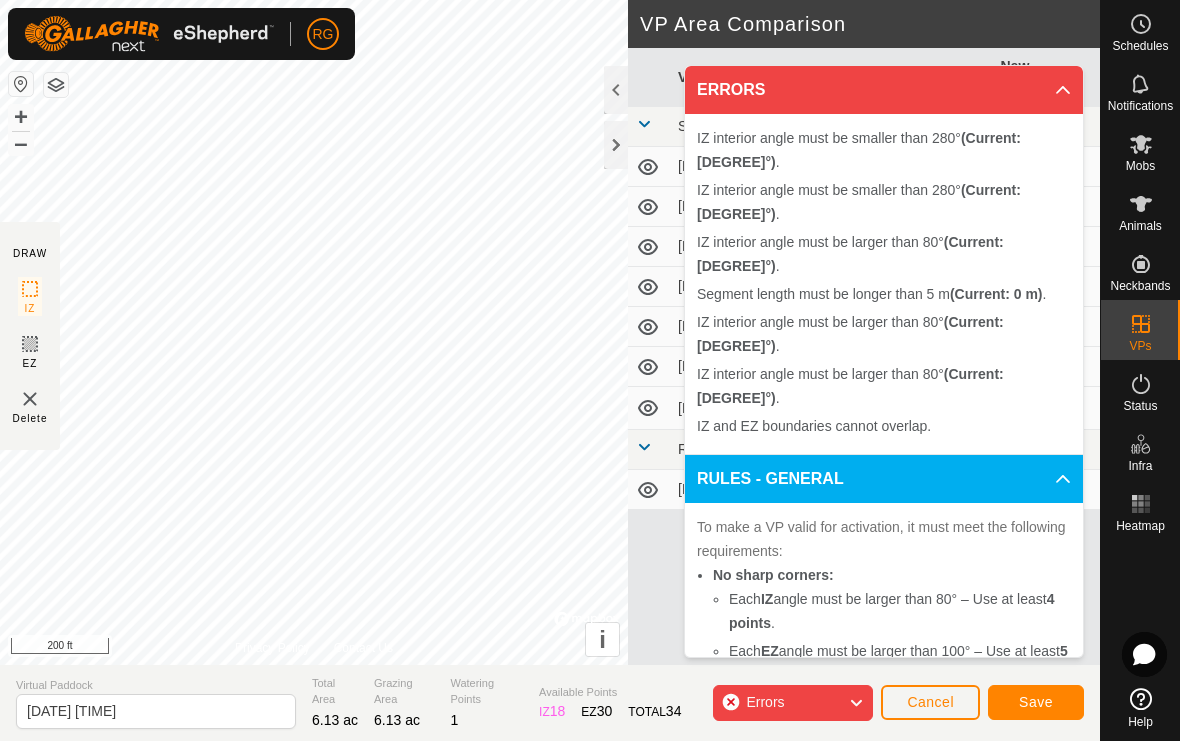 click on "Cancel" 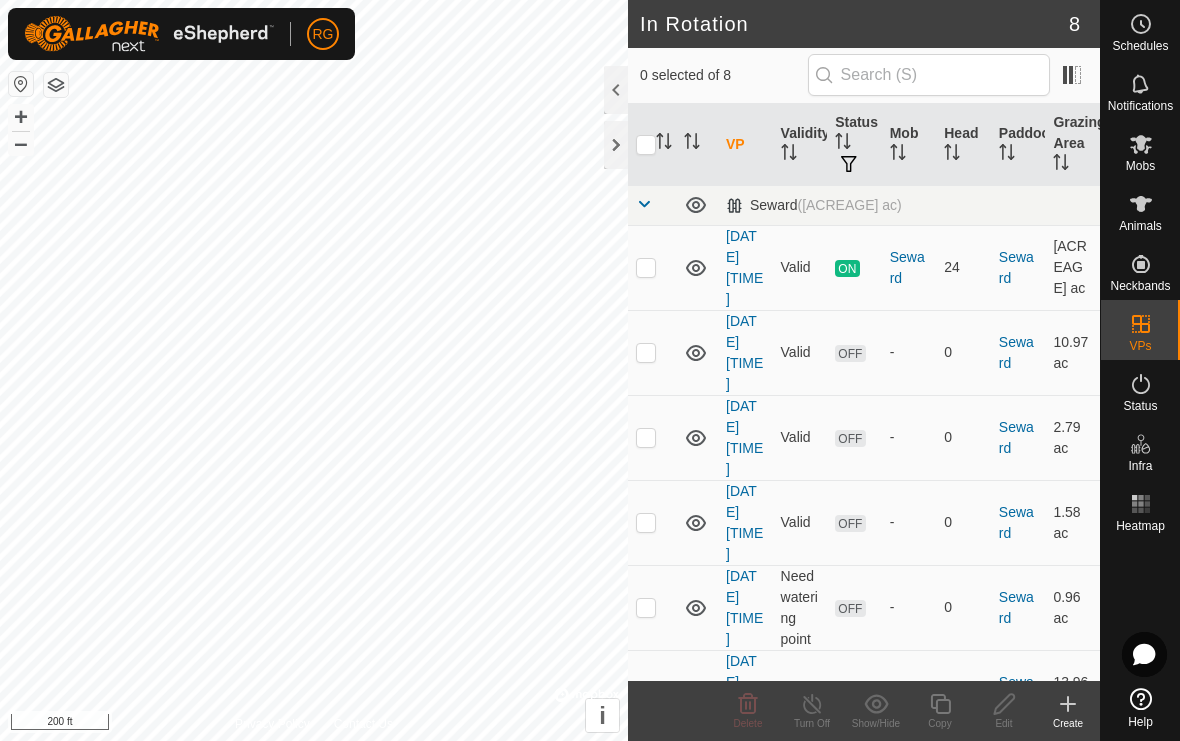 click 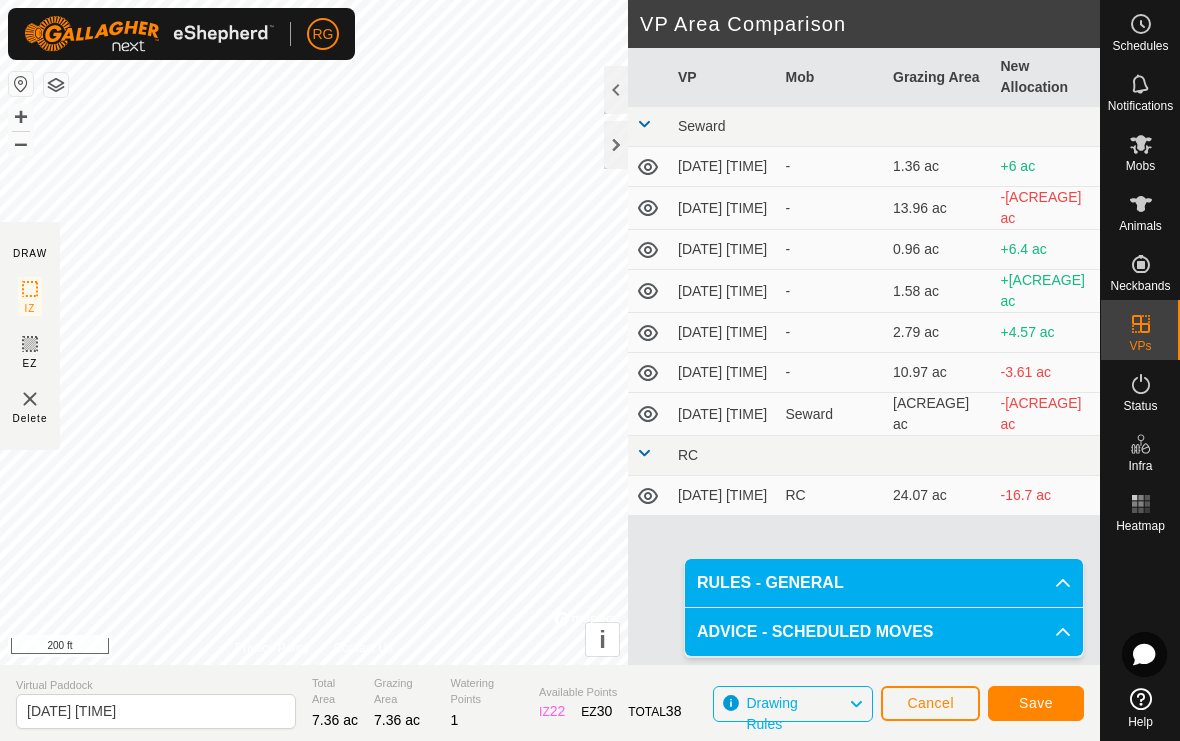 click on "Save" 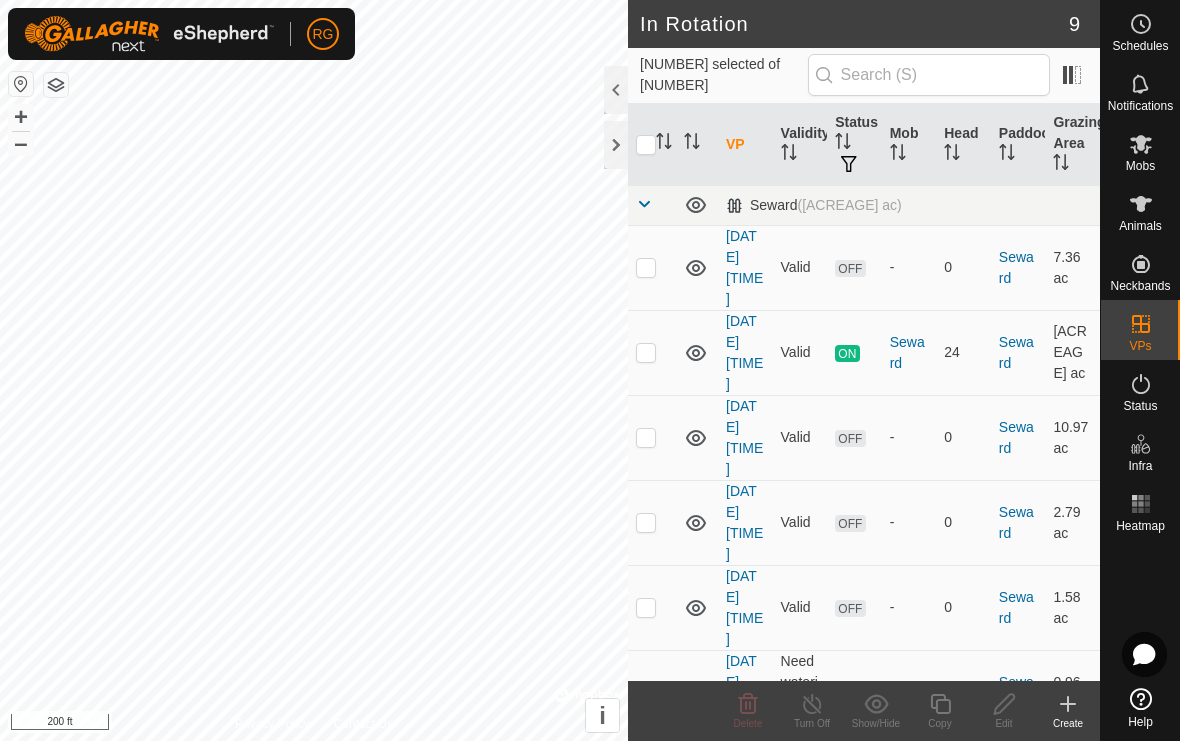 click at bounding box center [646, 267] 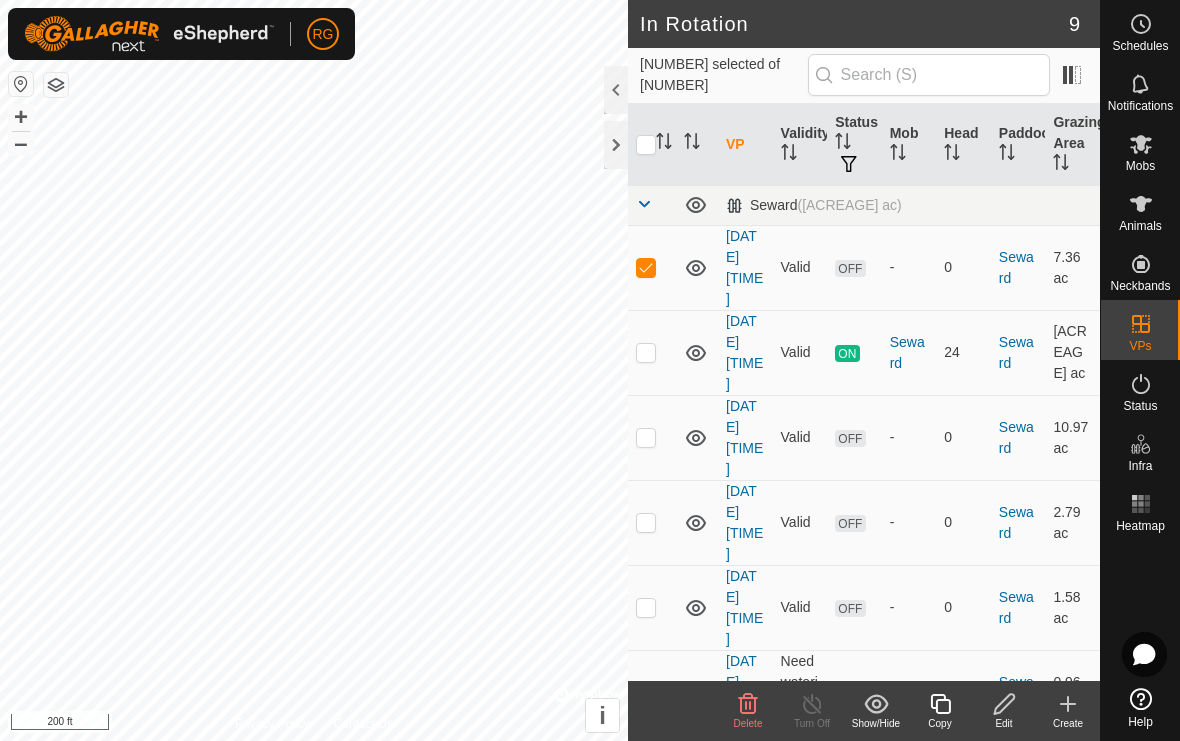 click on "OFF" at bounding box center (850, 268) 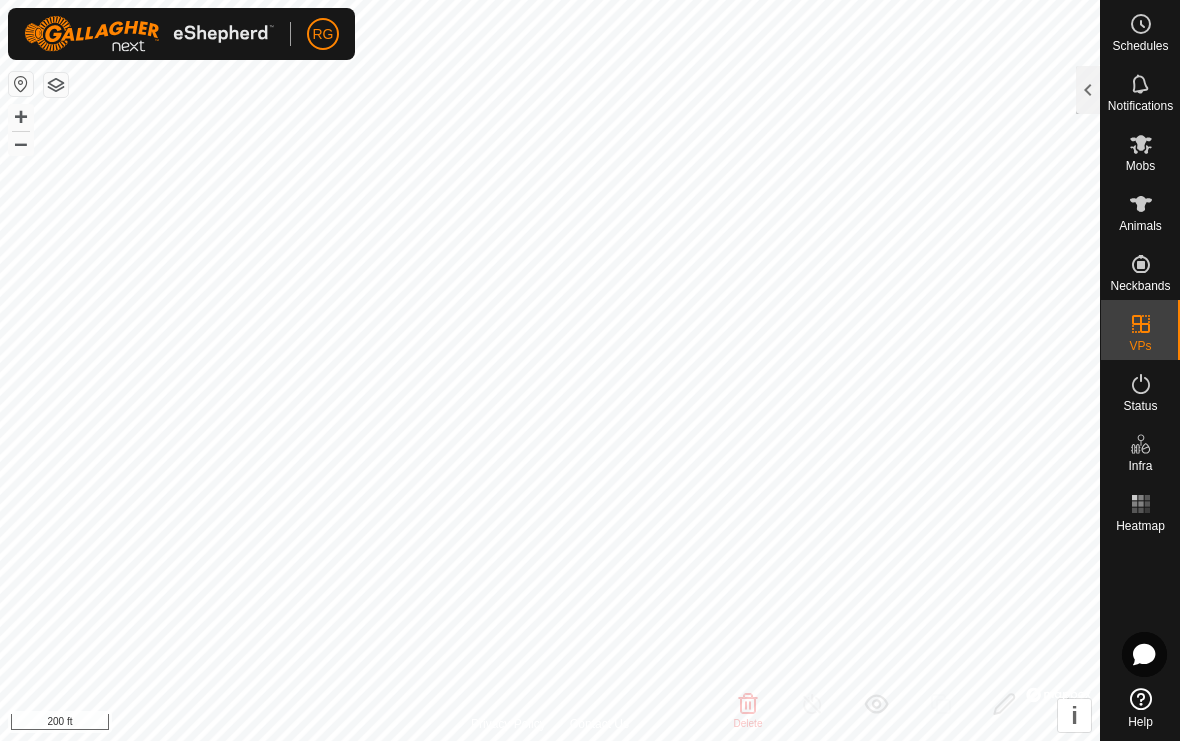 click 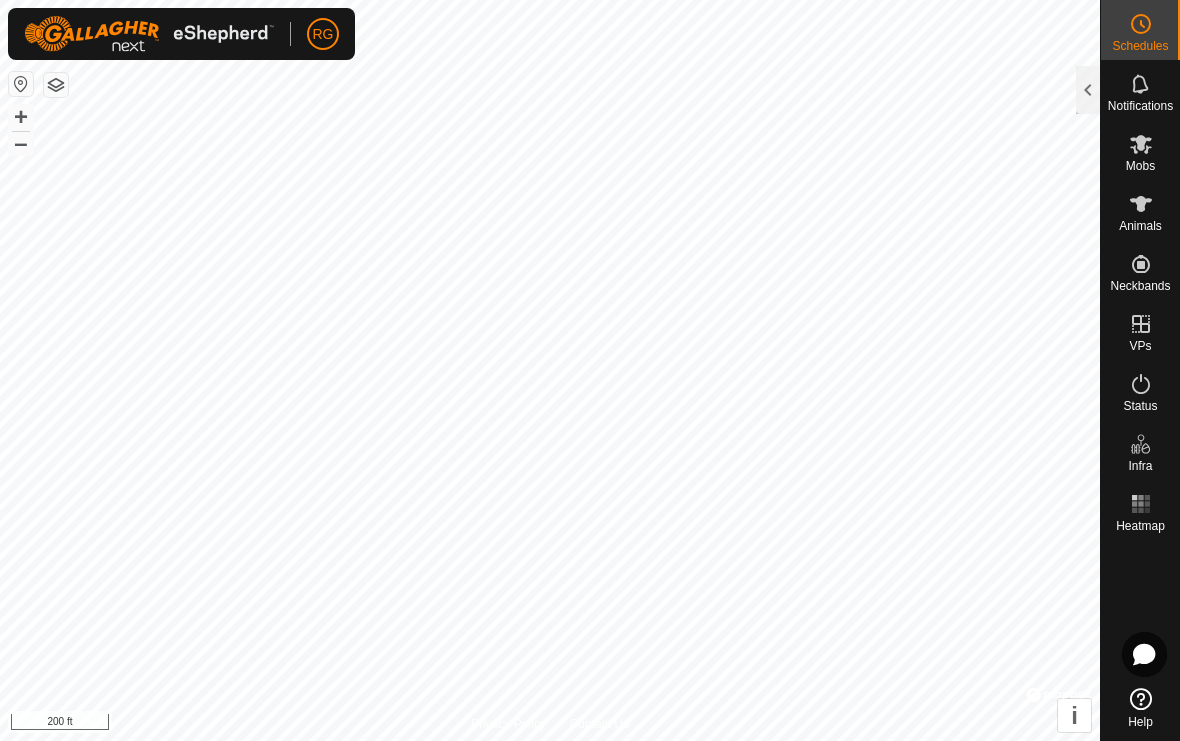 click 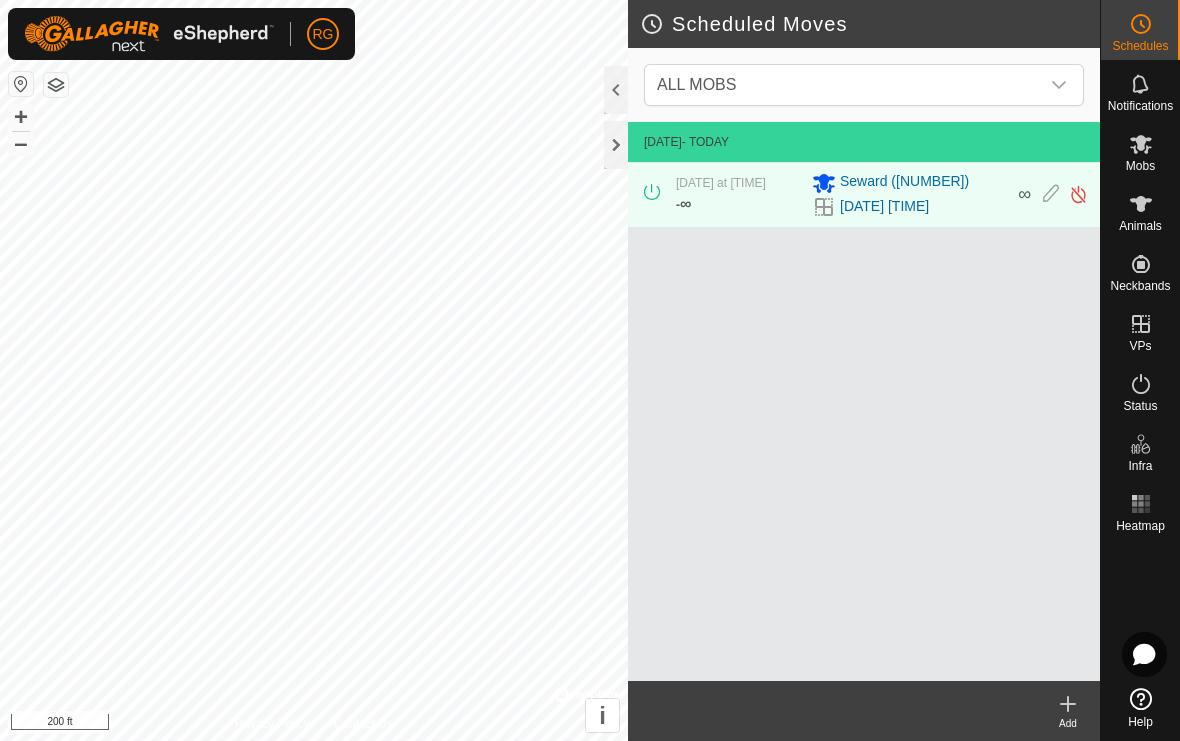 click 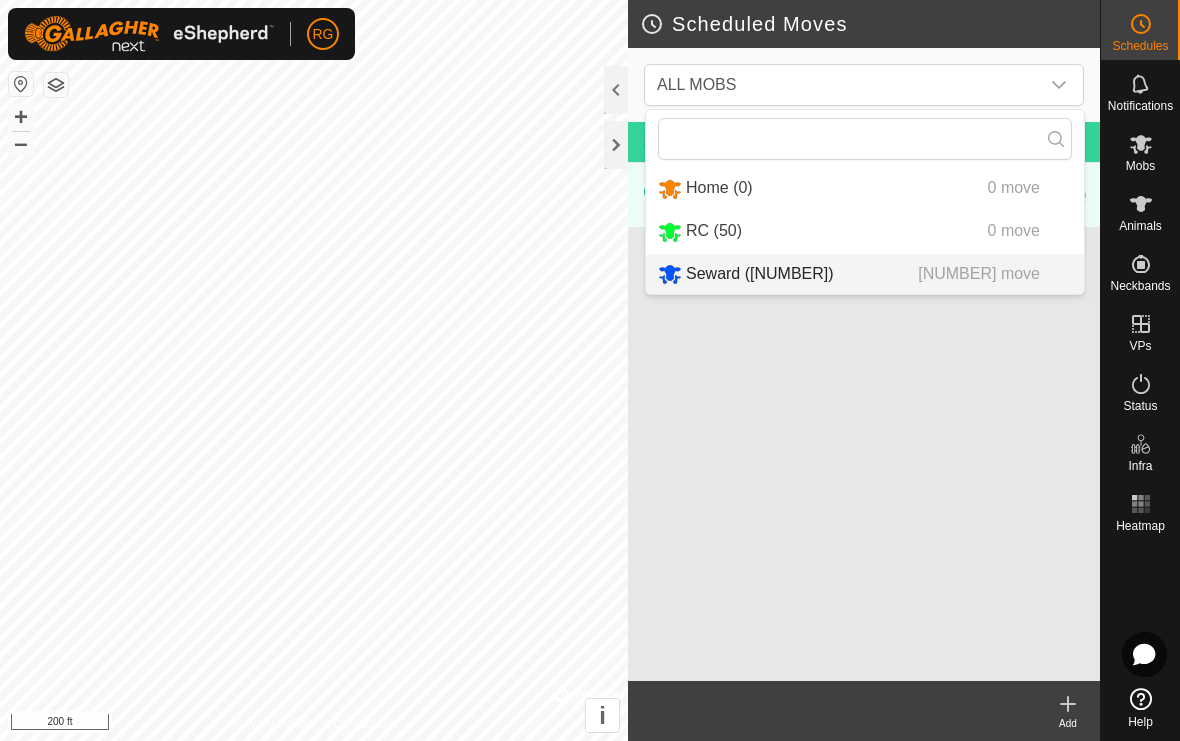 click on "Seward ([NUMBER])" at bounding box center (760, 273) 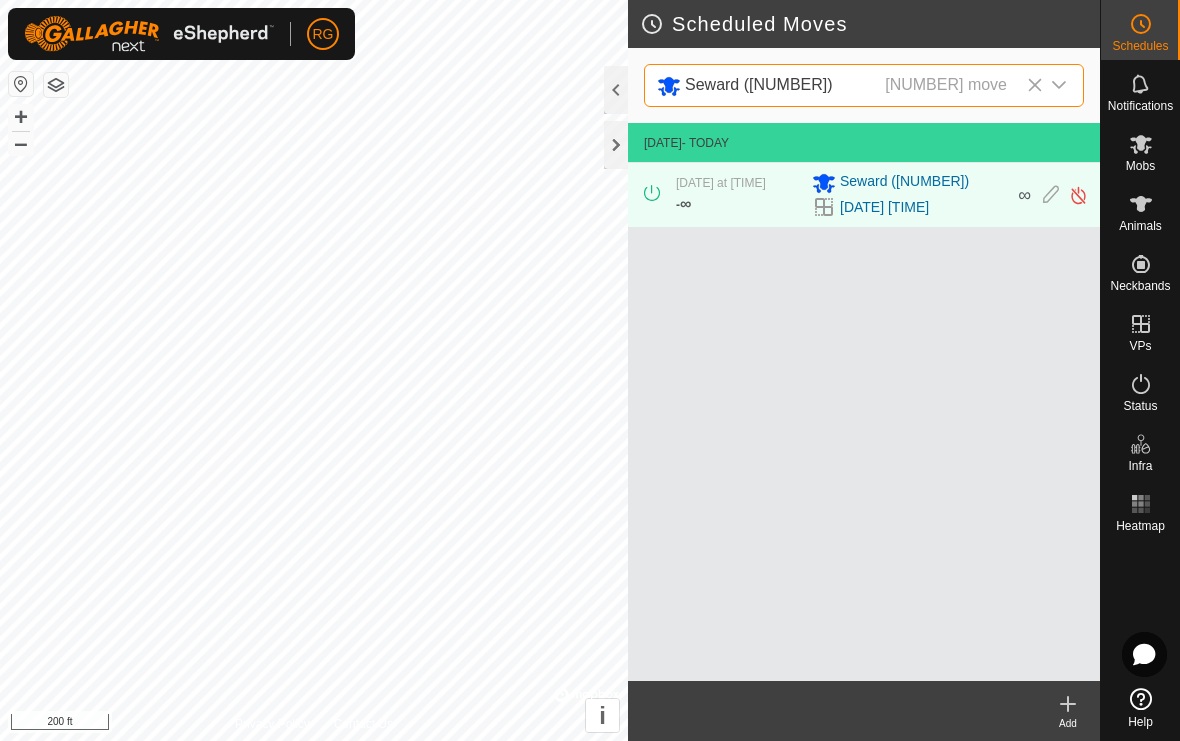 click 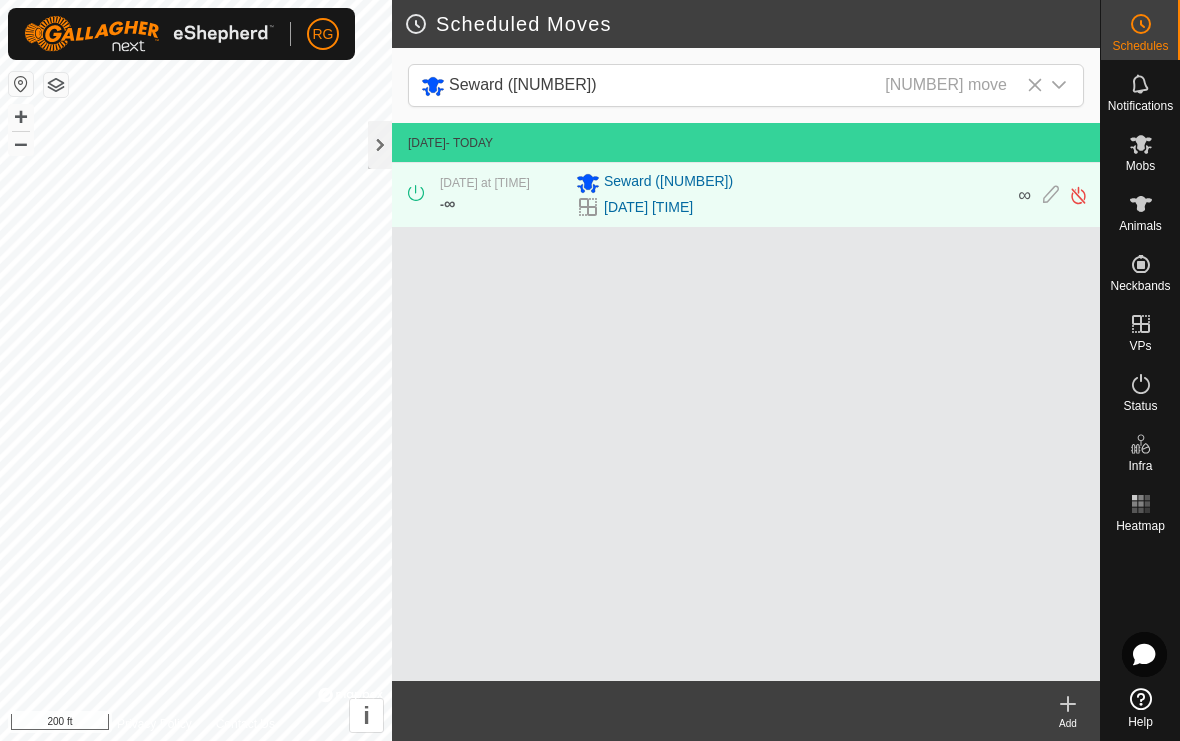 click 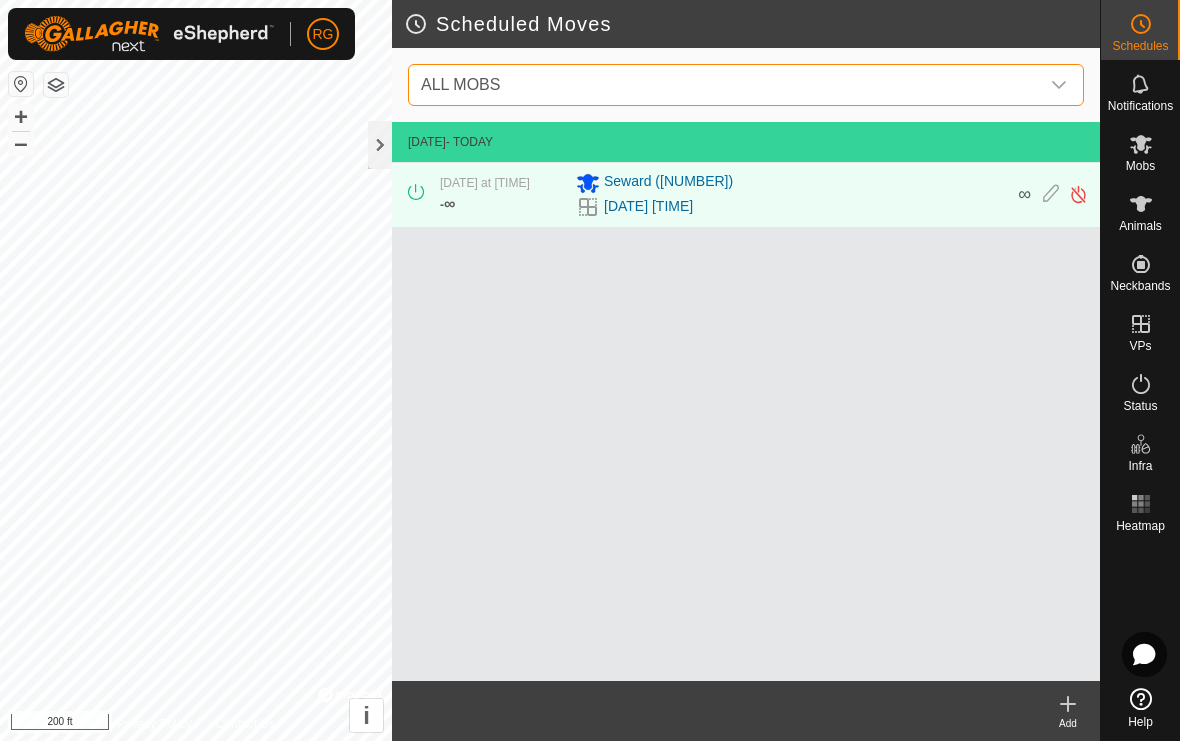 click at bounding box center (1059, 85) 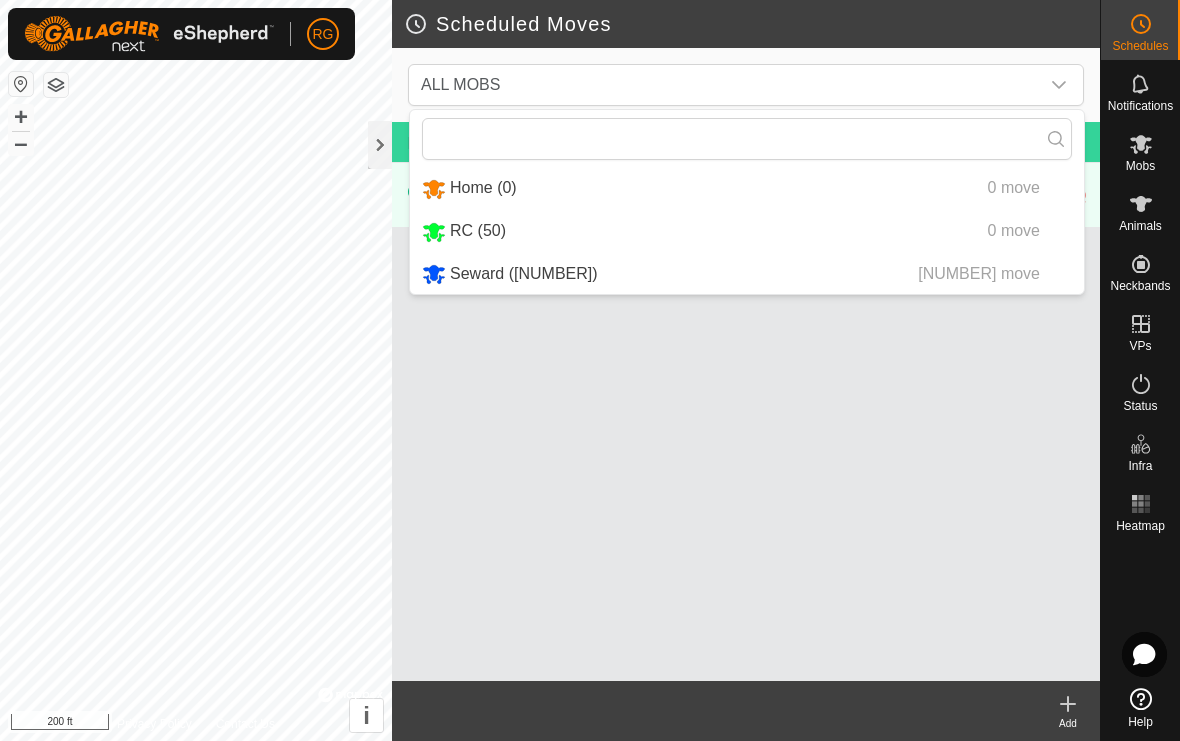 click 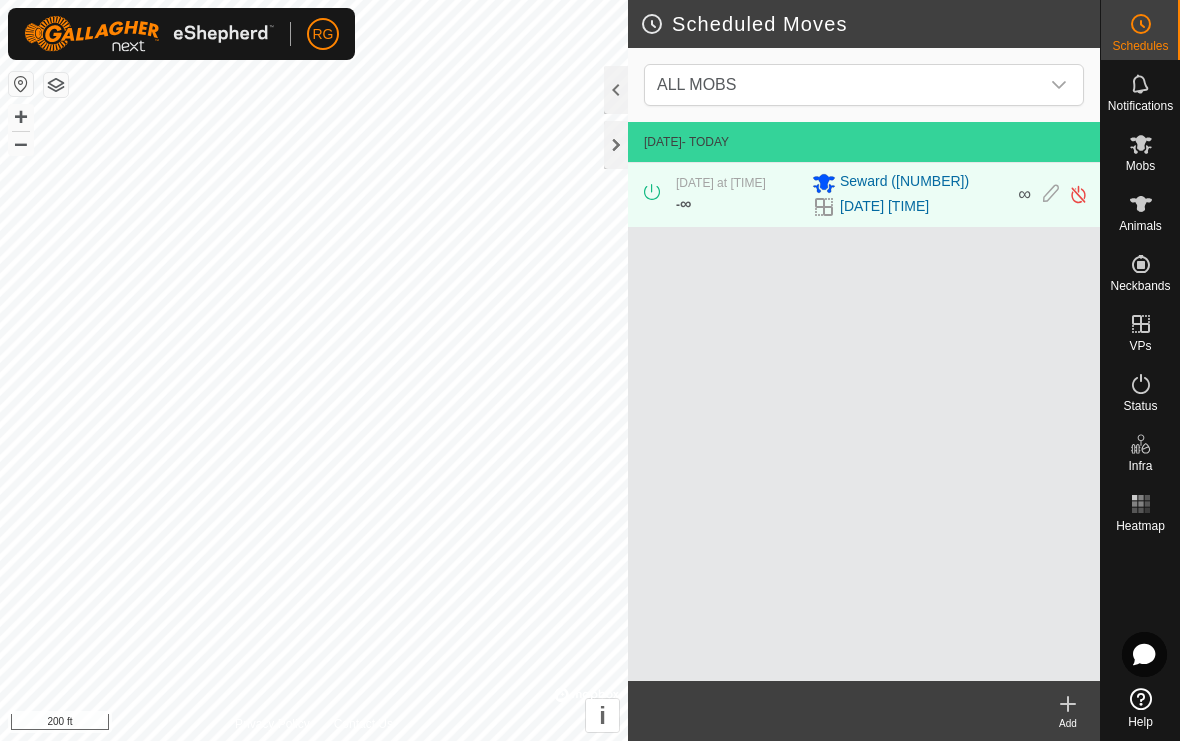 click on "ALL MOBS" at bounding box center (864, 85) 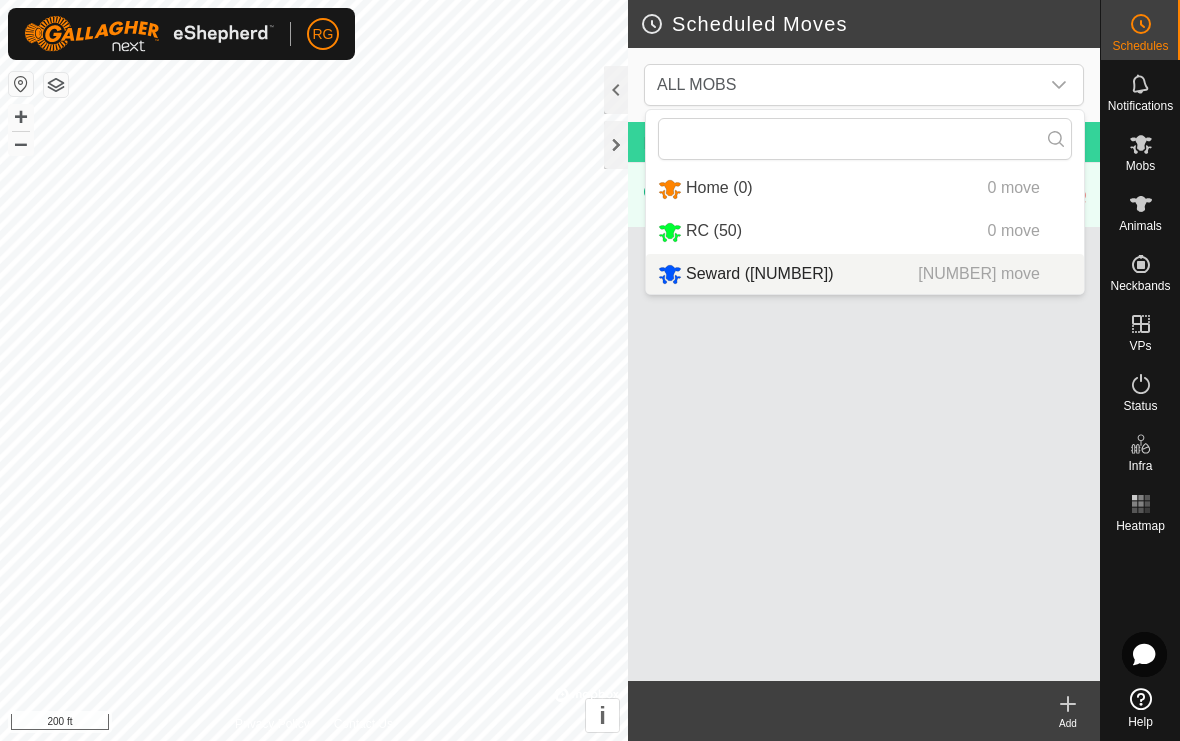 click on "Seward ([NUMBER])" at bounding box center (760, 273) 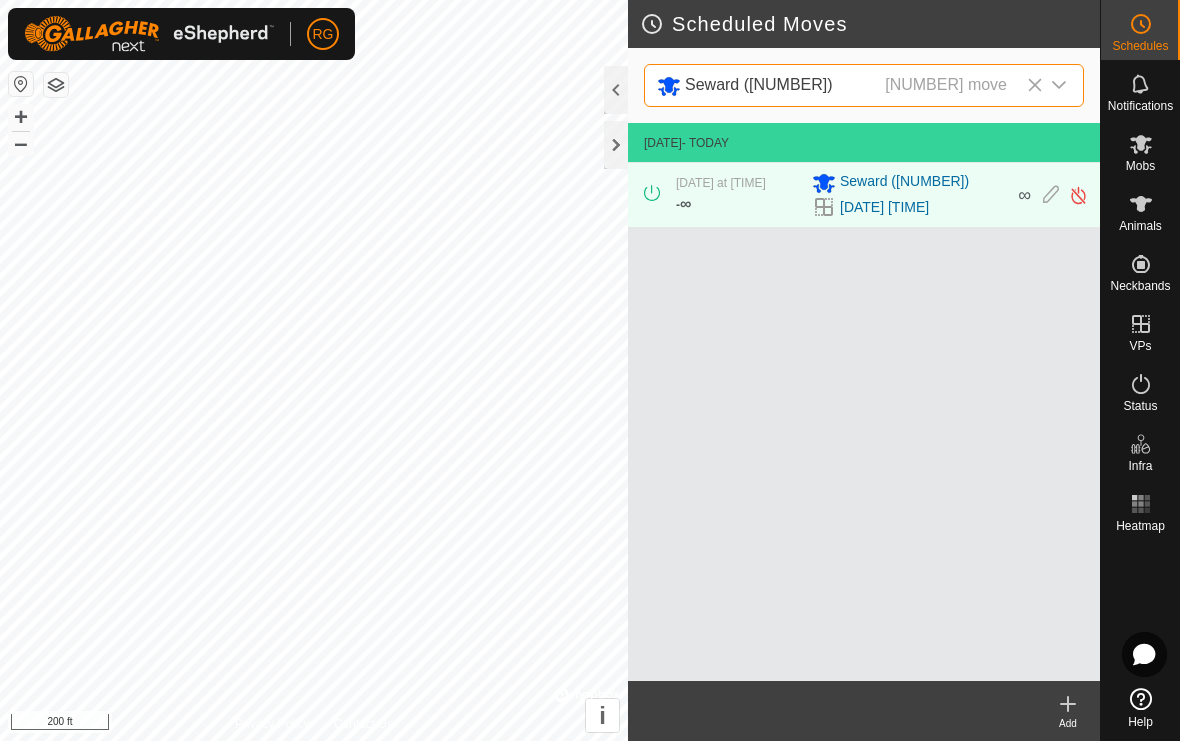 click on "Seward ([NUMBER])" at bounding box center [904, 183] 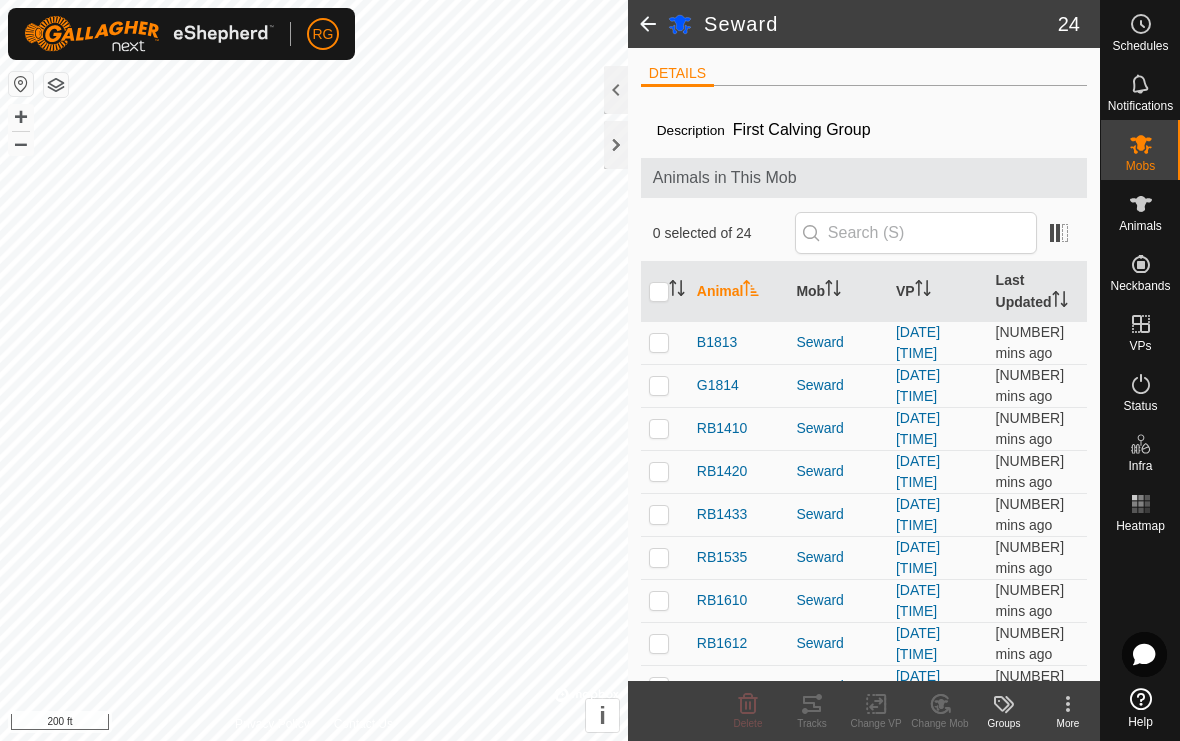 click 